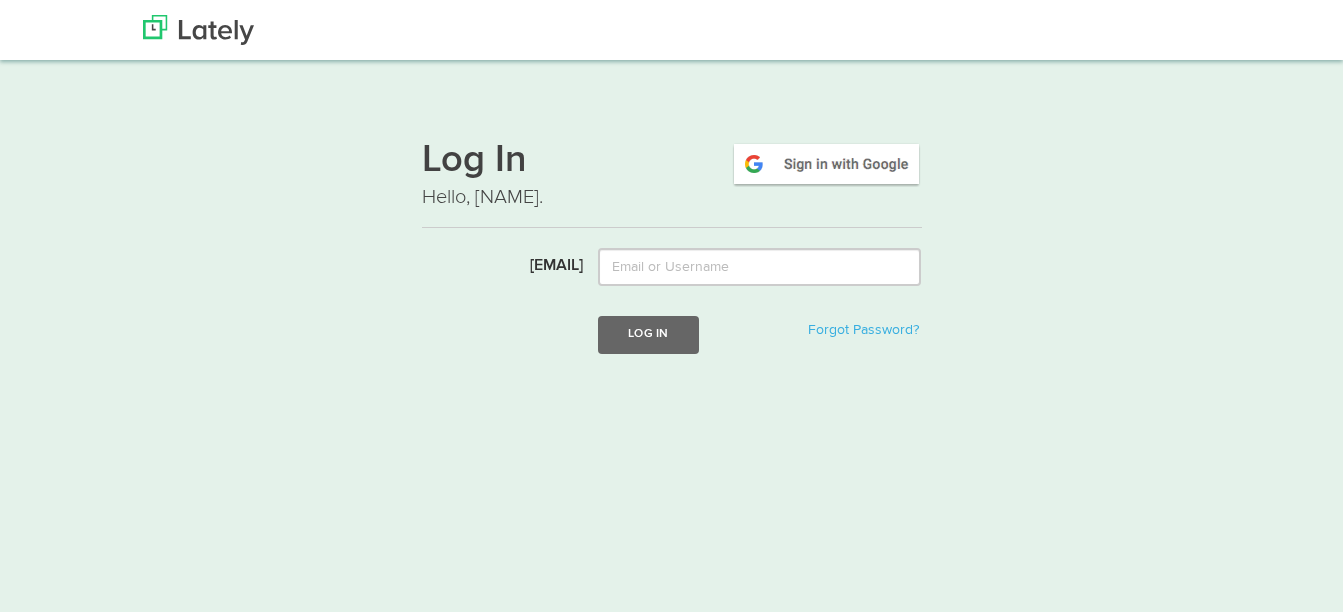 scroll, scrollTop: 0, scrollLeft: 0, axis: both 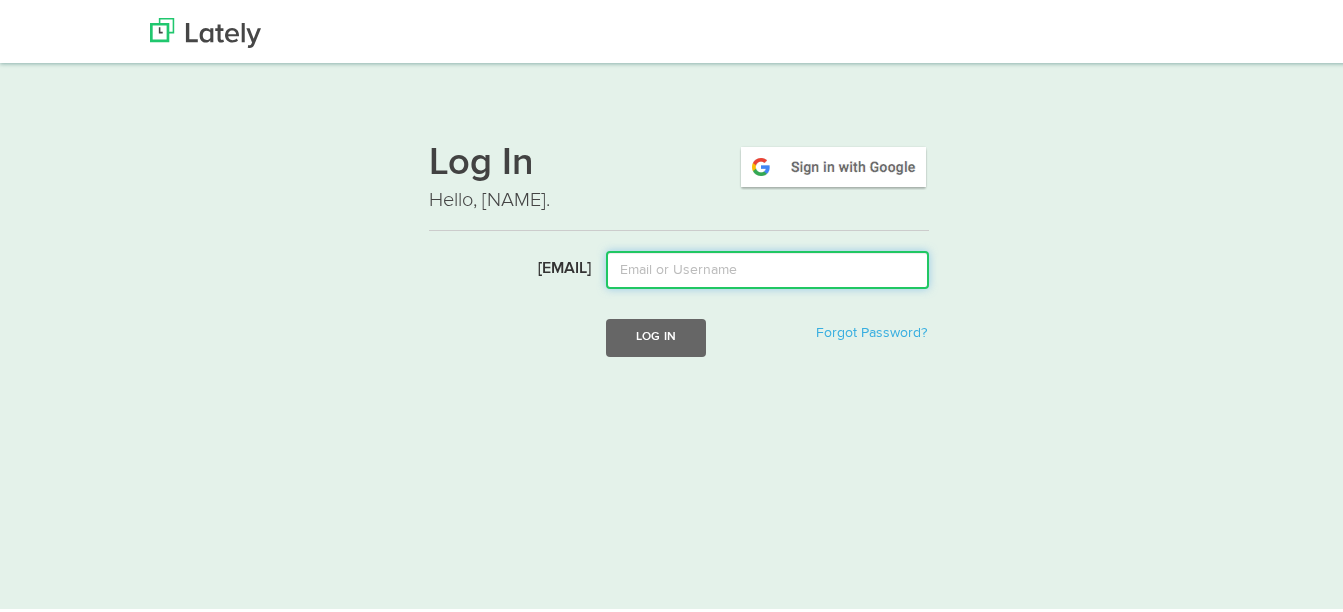 click on "[EMAIL]" at bounding box center (767, 267) 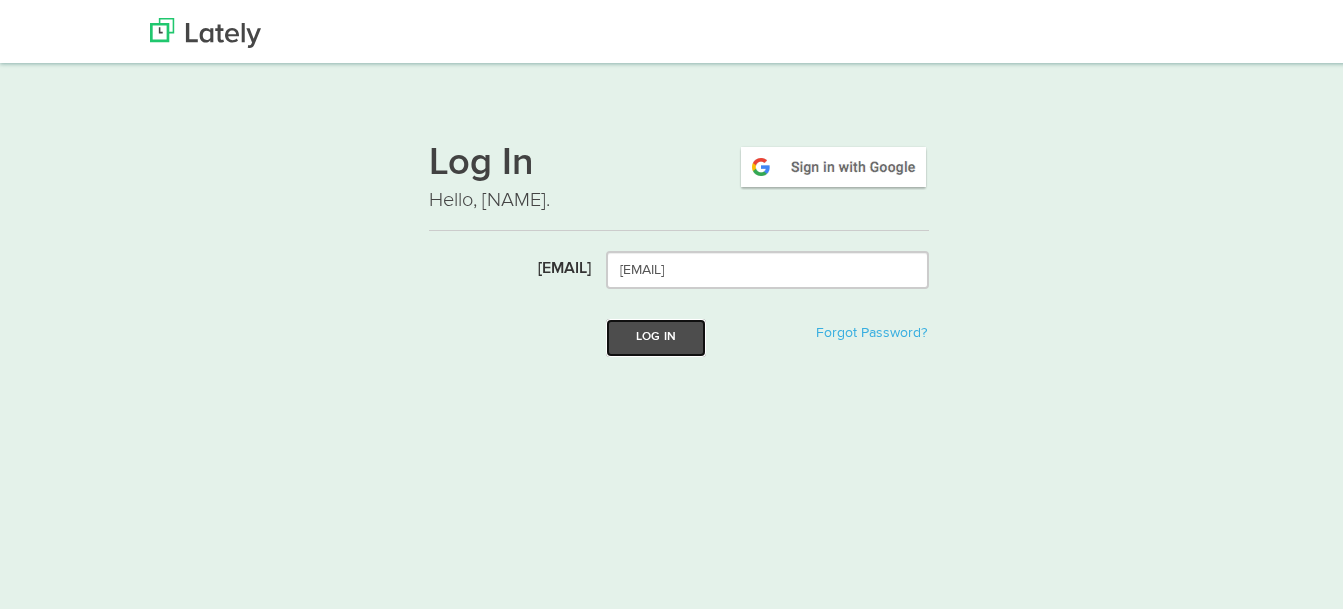 click on "Log In" at bounding box center [656, 334] 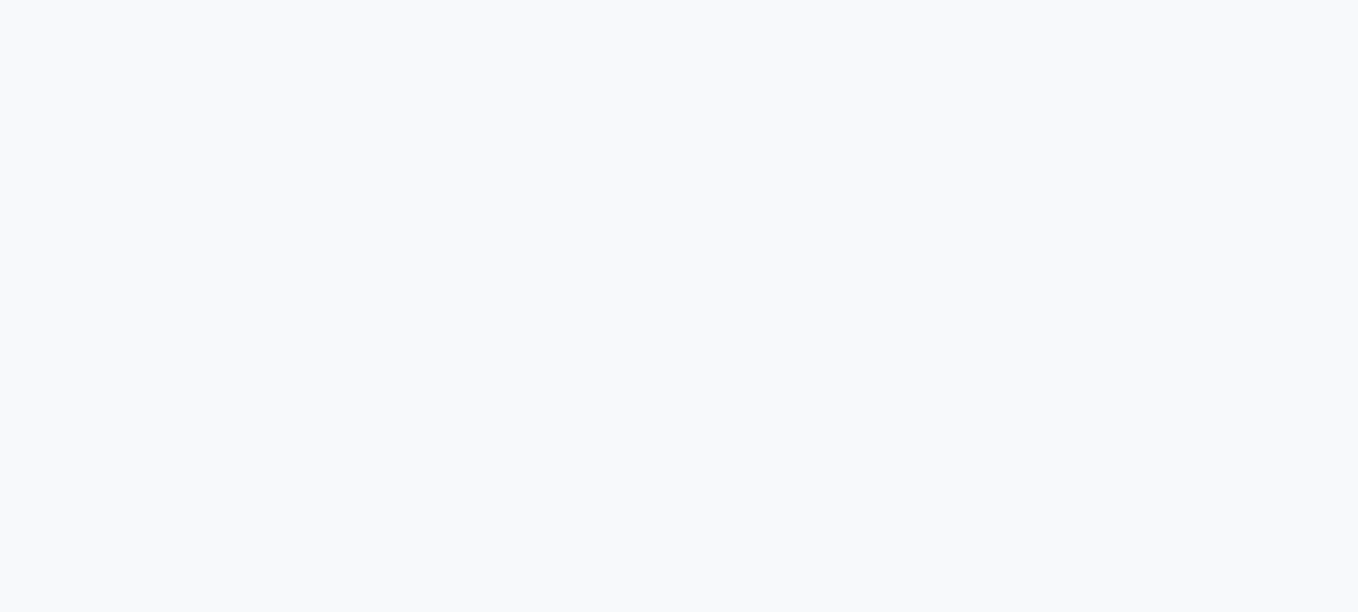 scroll, scrollTop: 0, scrollLeft: 0, axis: both 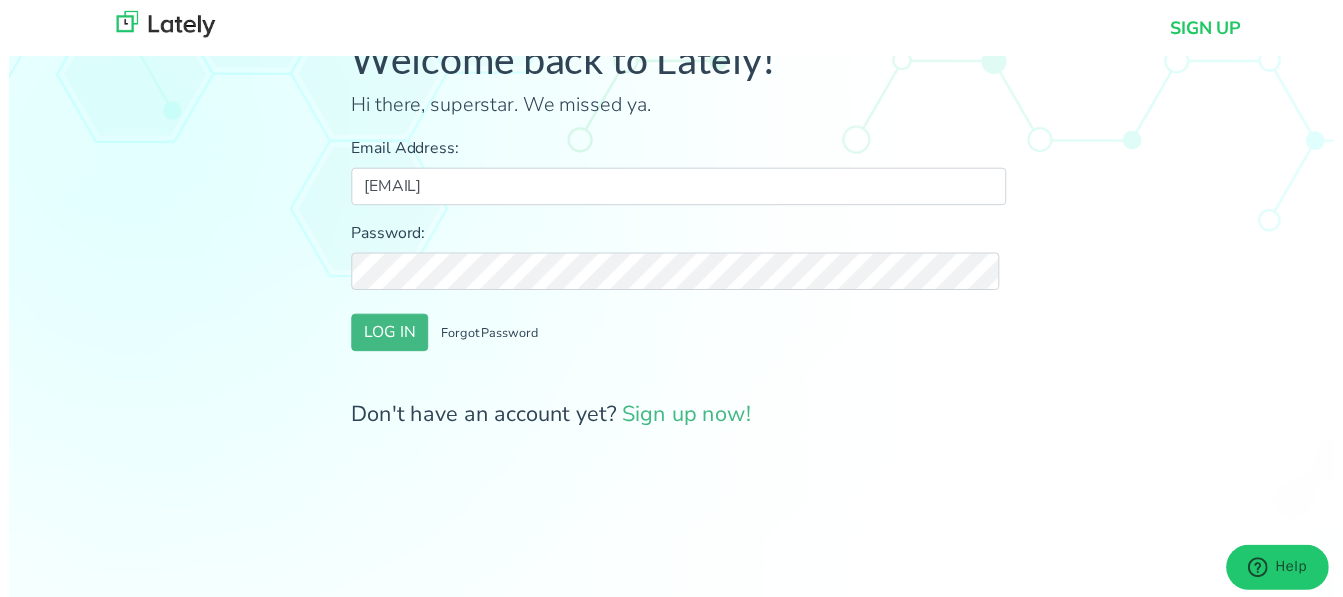 click on "Email Address: [EMAIL] Password: LOG IN Forgot Password Don't have an account yet? Sign up now!" at bounding box center [679, 287] 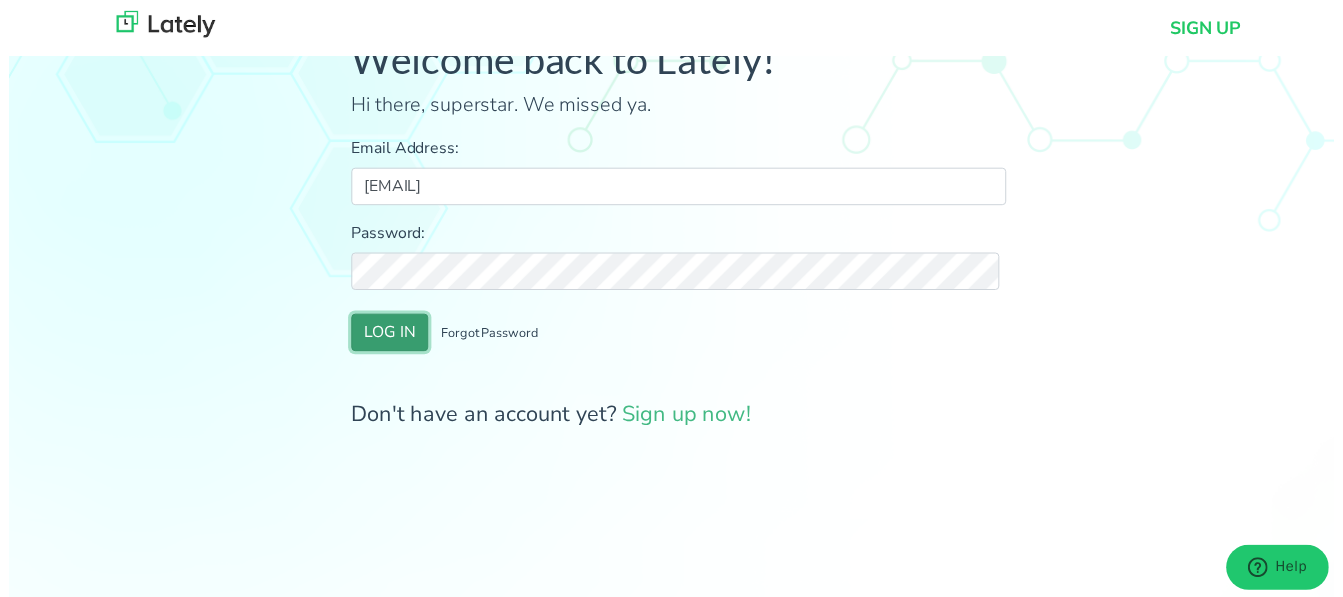click on "LOG IN" at bounding box center [386, 337] 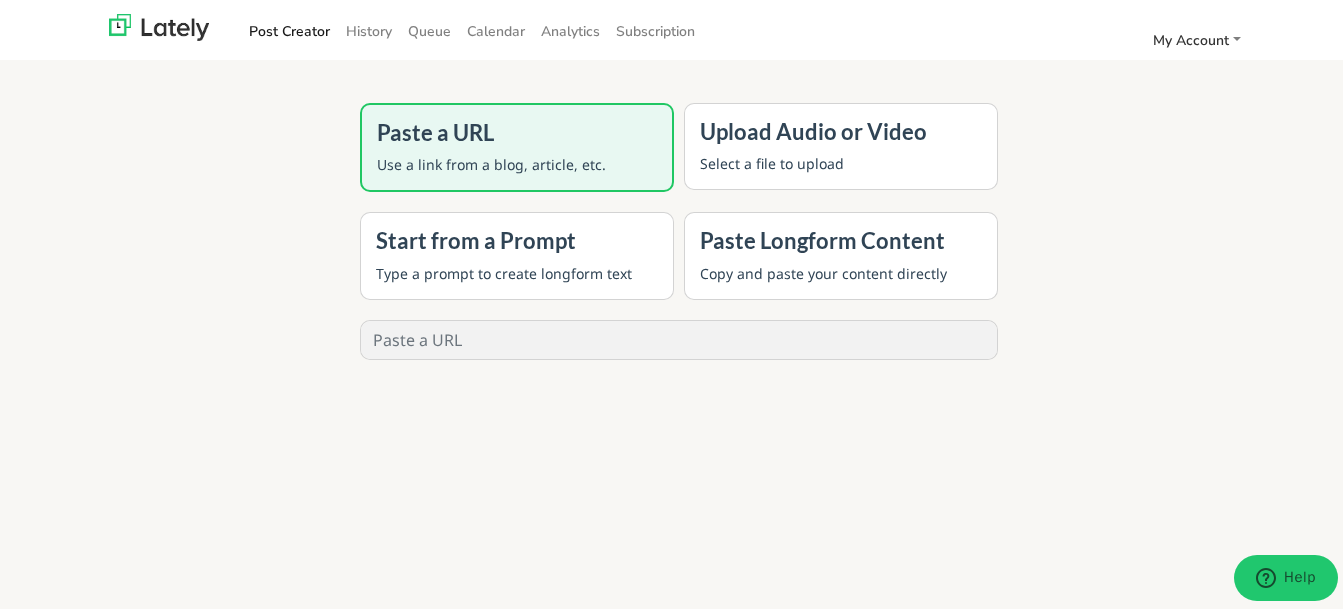 click on "Post Creator" at bounding box center (289, 28) 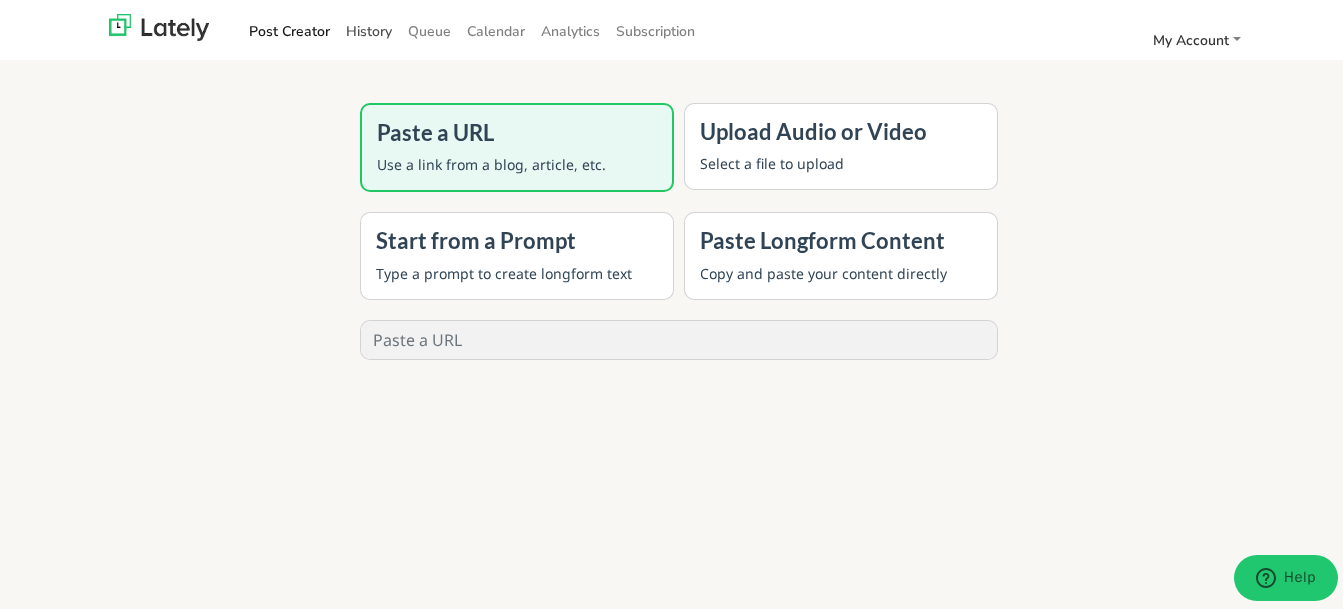 click on "History" at bounding box center [369, 28] 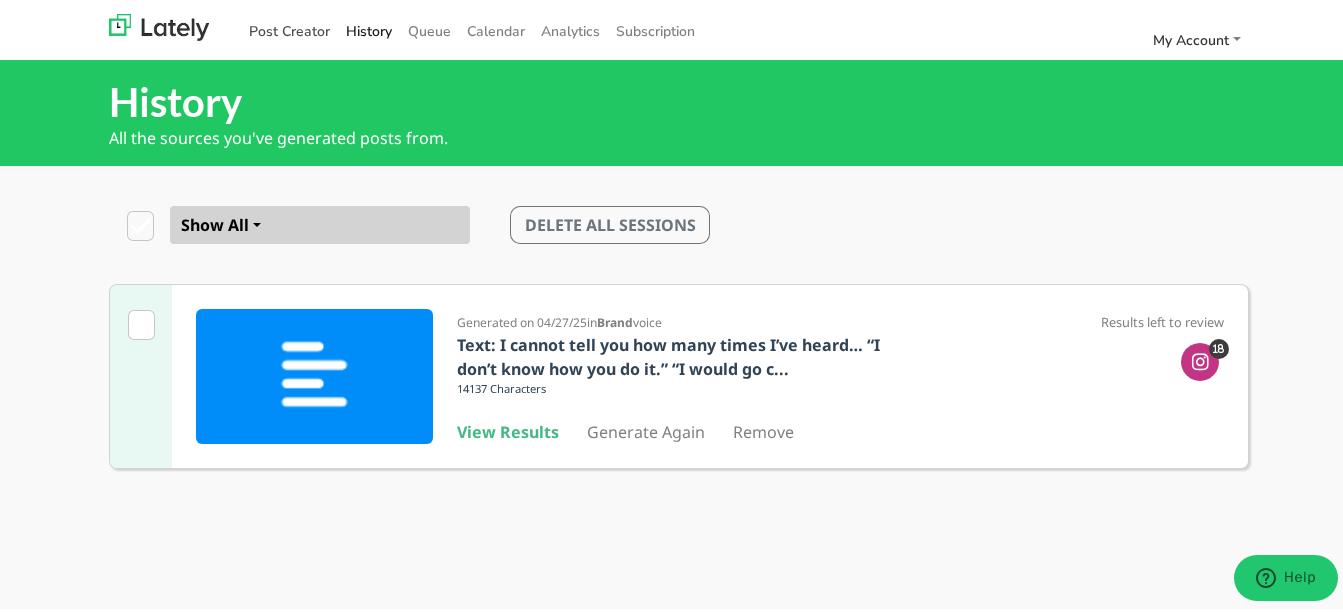 click on "Post Creator" at bounding box center [289, 28] 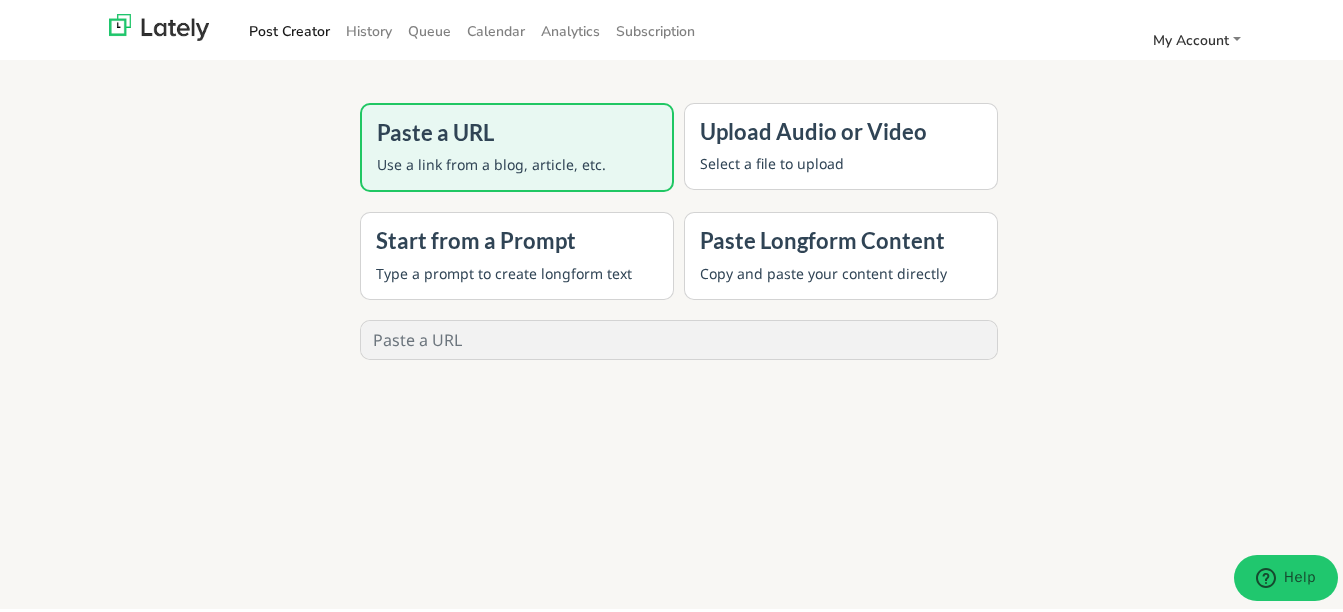 click on "Paste a URL Use a link from a blog, article, etc." at bounding box center (517, 144) 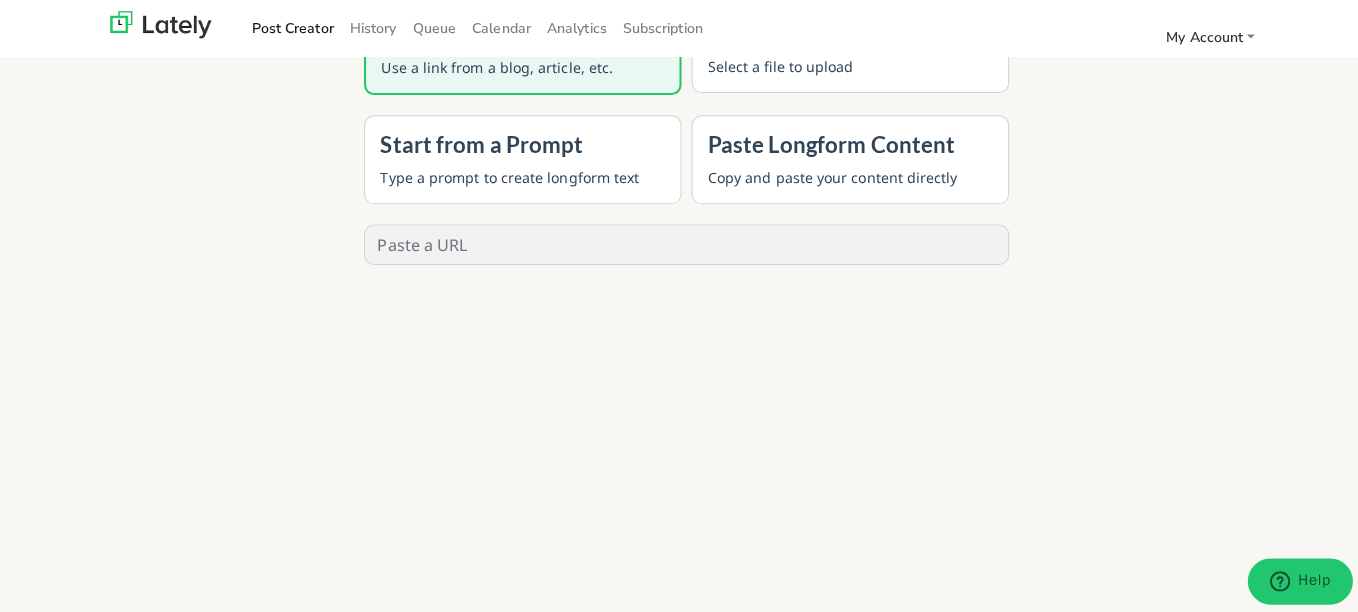 scroll, scrollTop: 0, scrollLeft: 0, axis: both 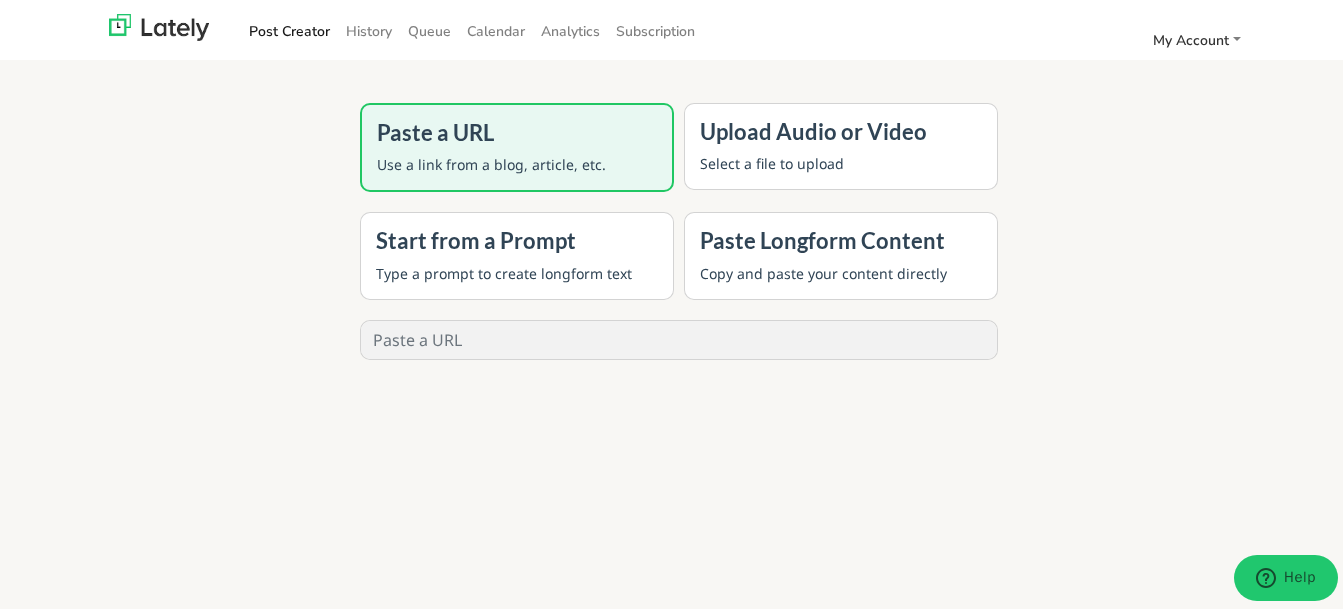 click at bounding box center (679, 337) 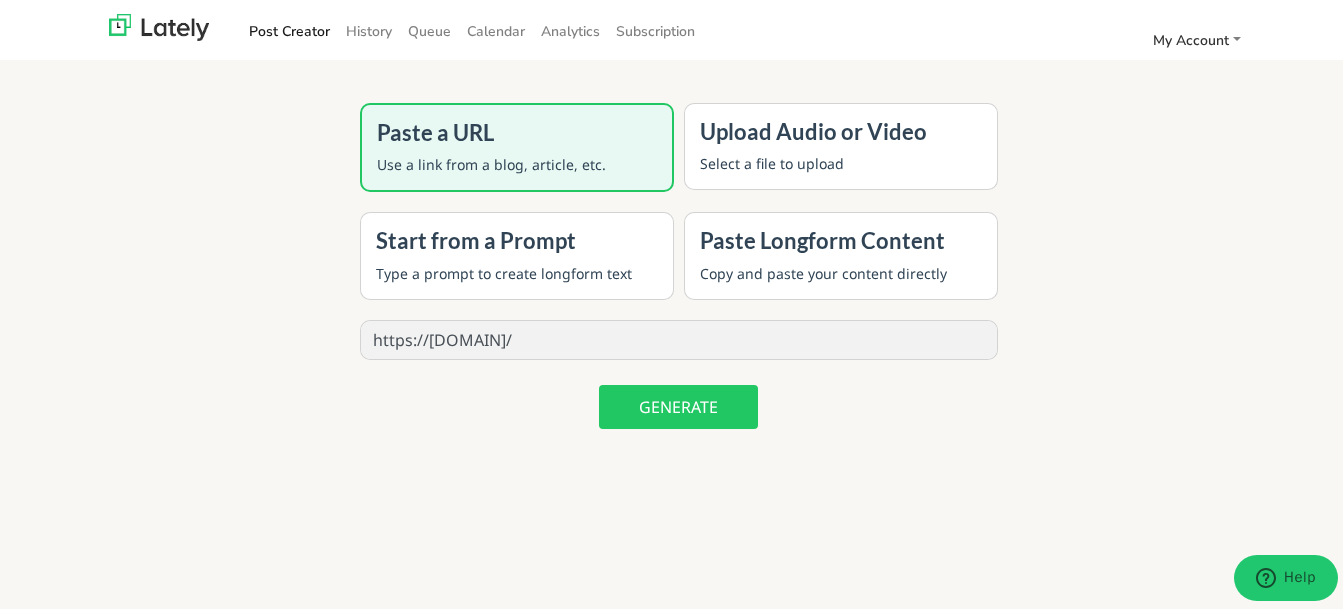 type on "https://[DOMAIN]/" 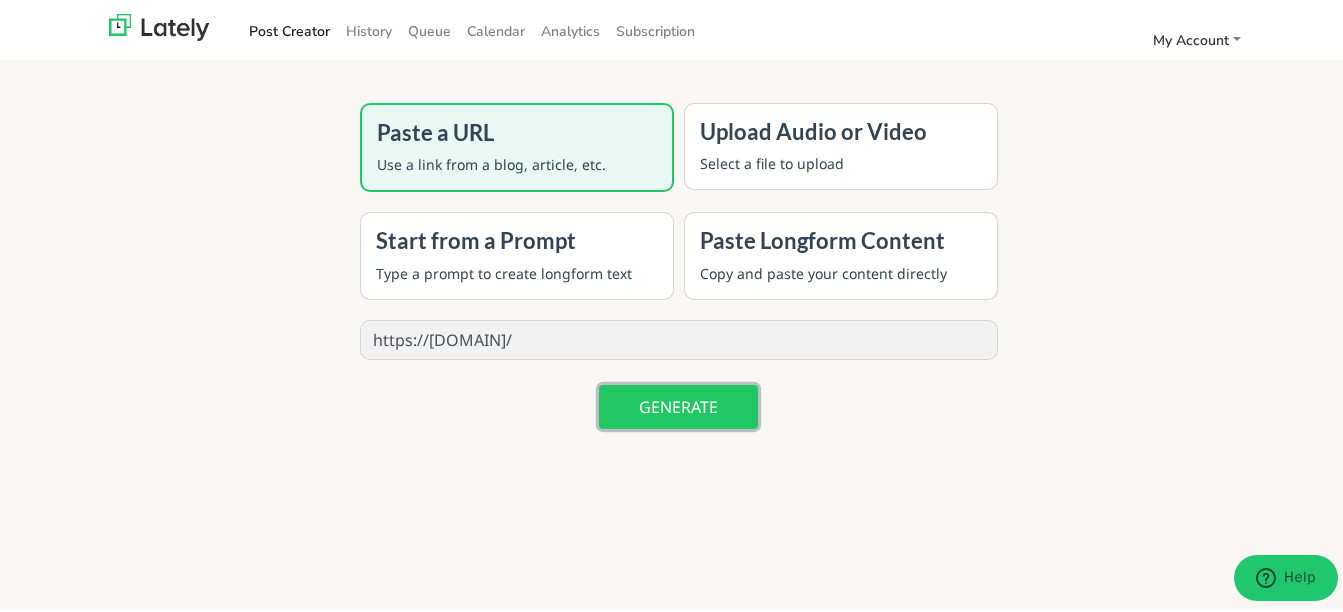 click on "GENERATE" at bounding box center (678, 404) 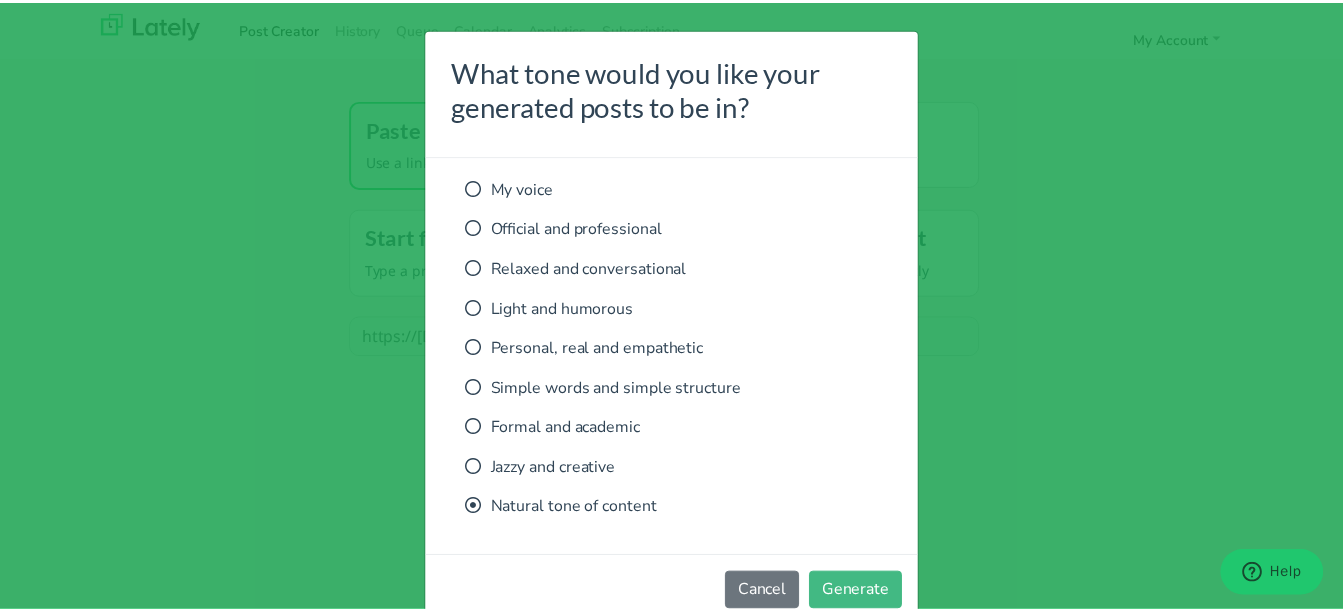 scroll, scrollTop: 0, scrollLeft: 0, axis: both 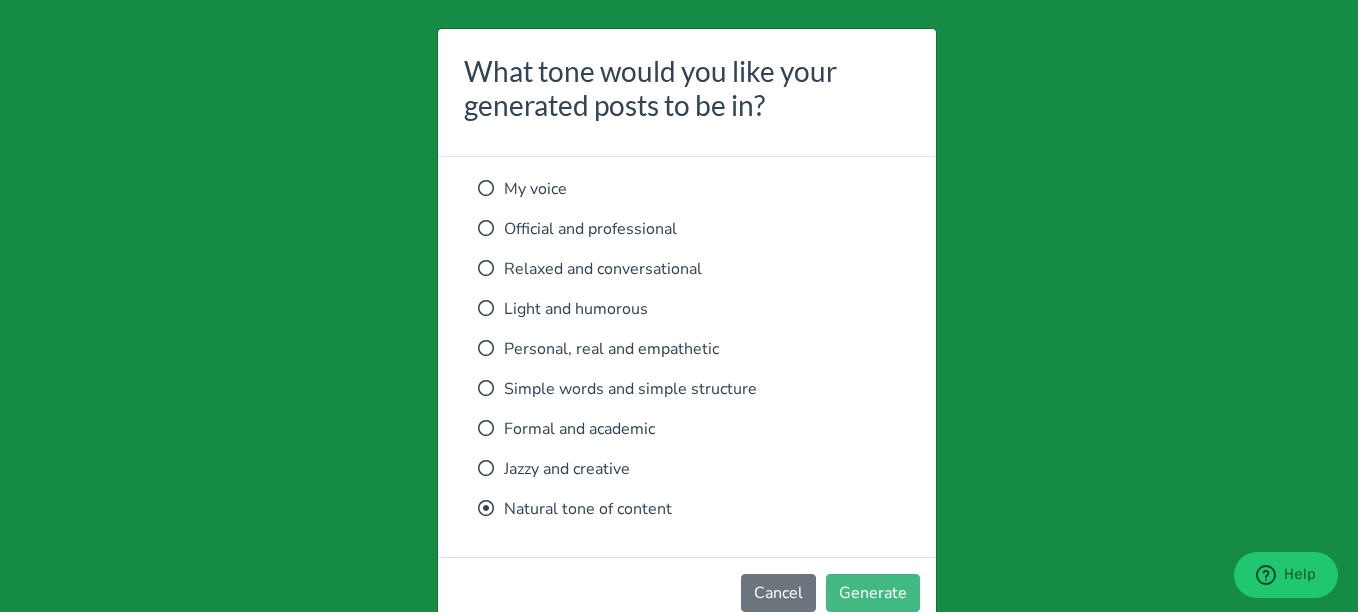 click at bounding box center [486, 188] 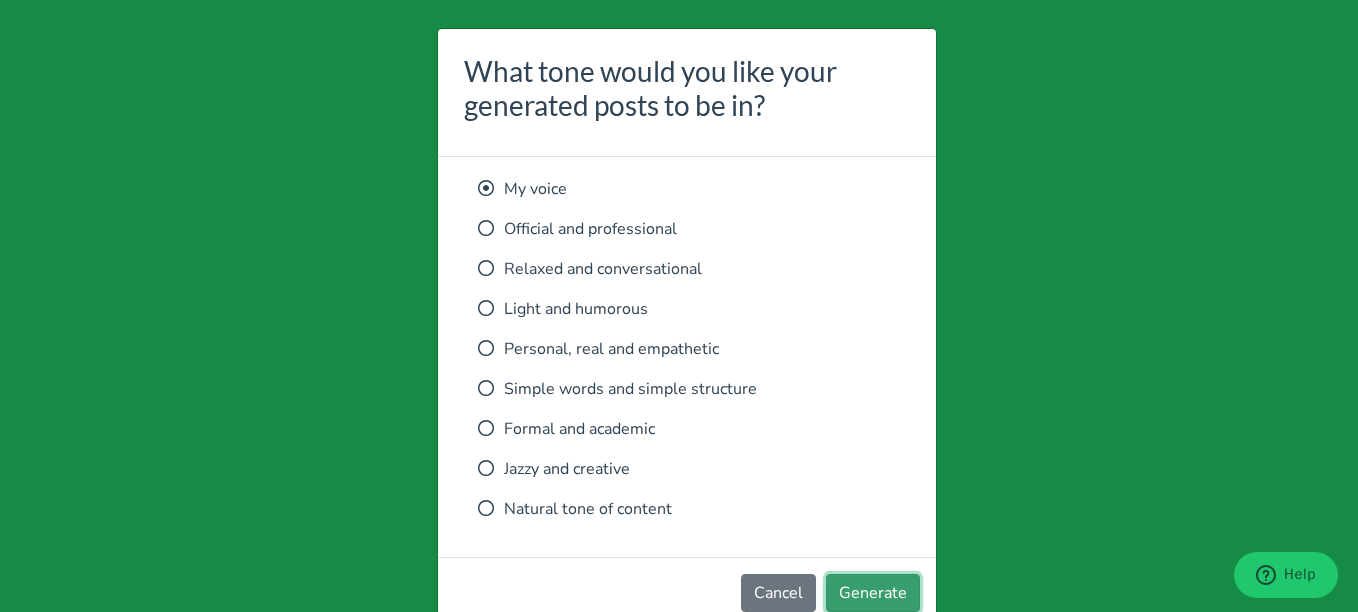 click on "Generate" at bounding box center (873, 593) 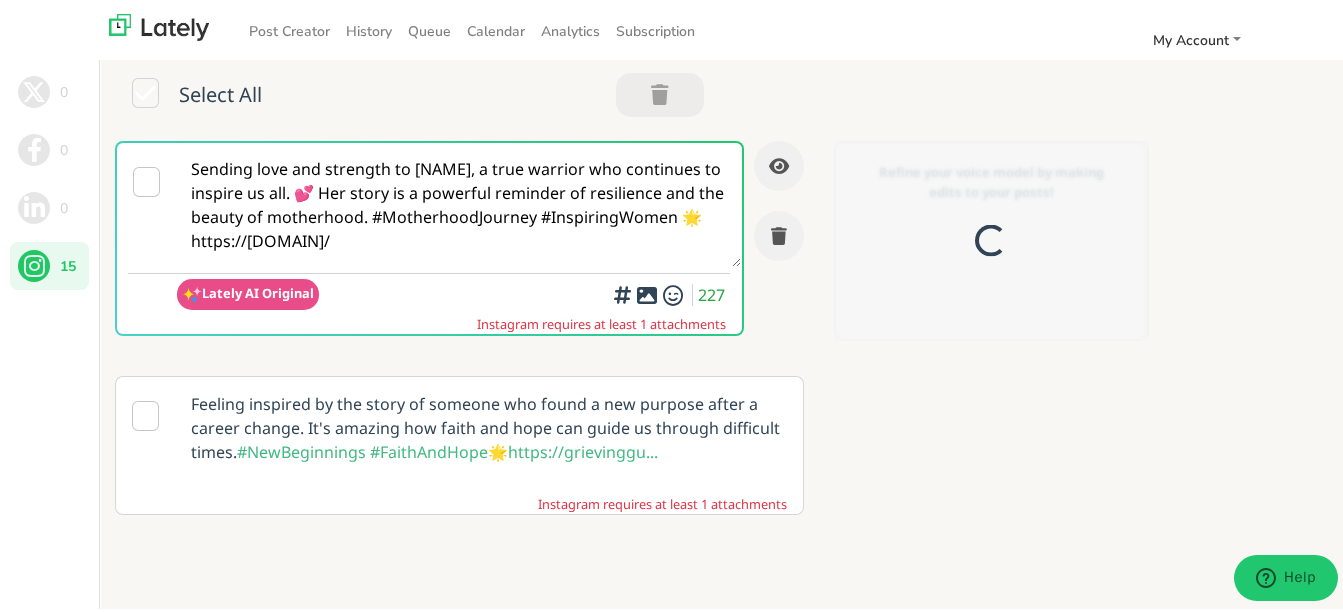 scroll, scrollTop: 0, scrollLeft: 0, axis: both 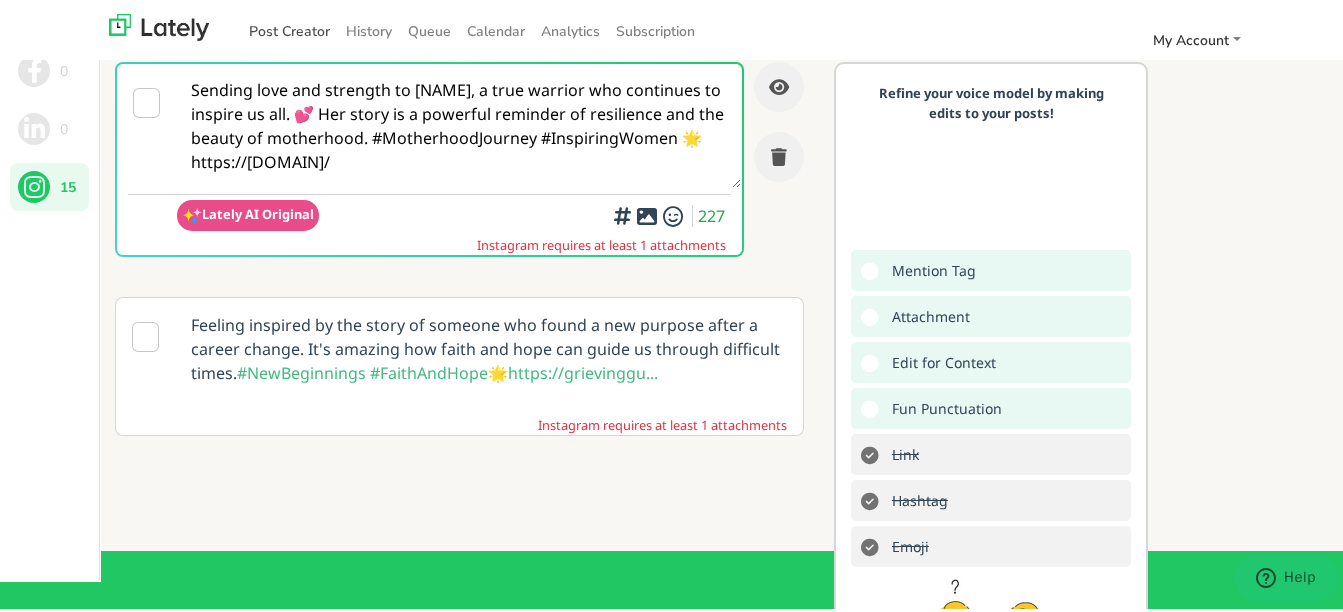 click on "Post Creator" at bounding box center [289, 28] 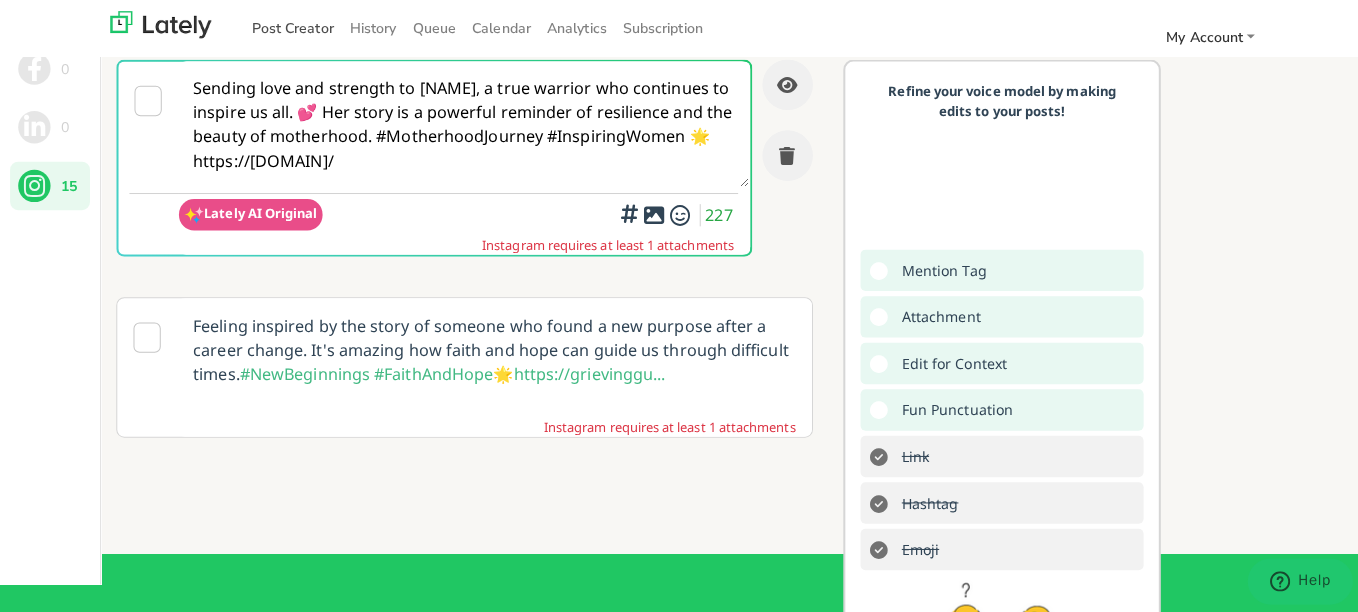 scroll, scrollTop: 0, scrollLeft: 0, axis: both 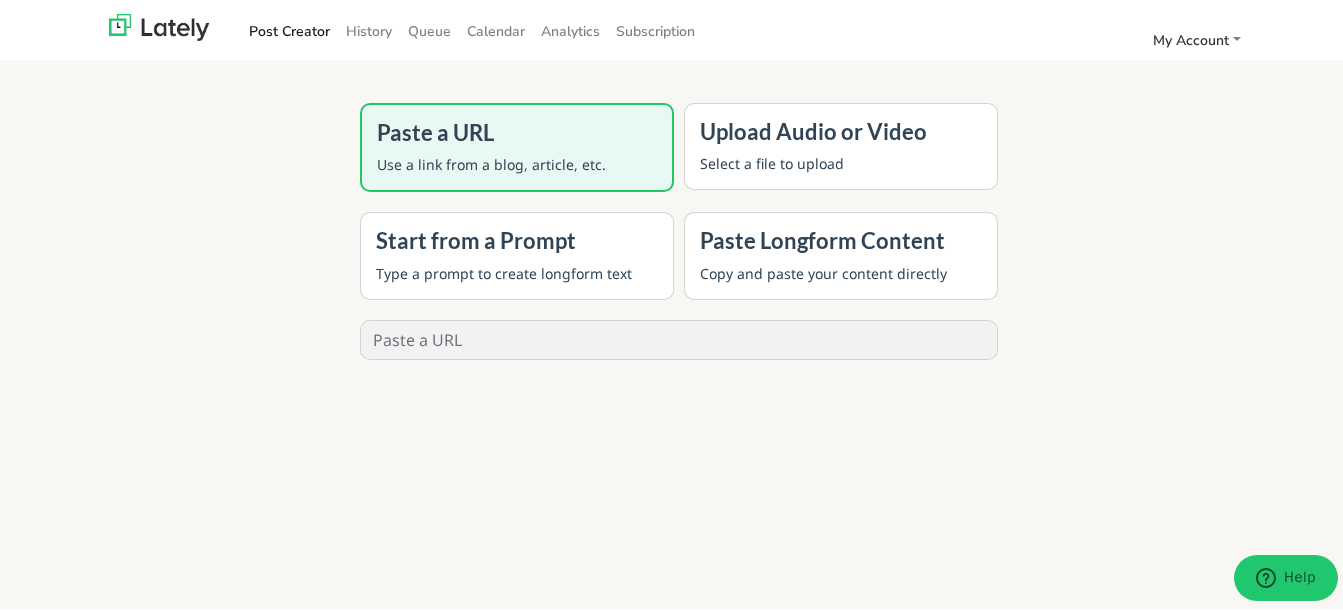 click at bounding box center [679, 337] 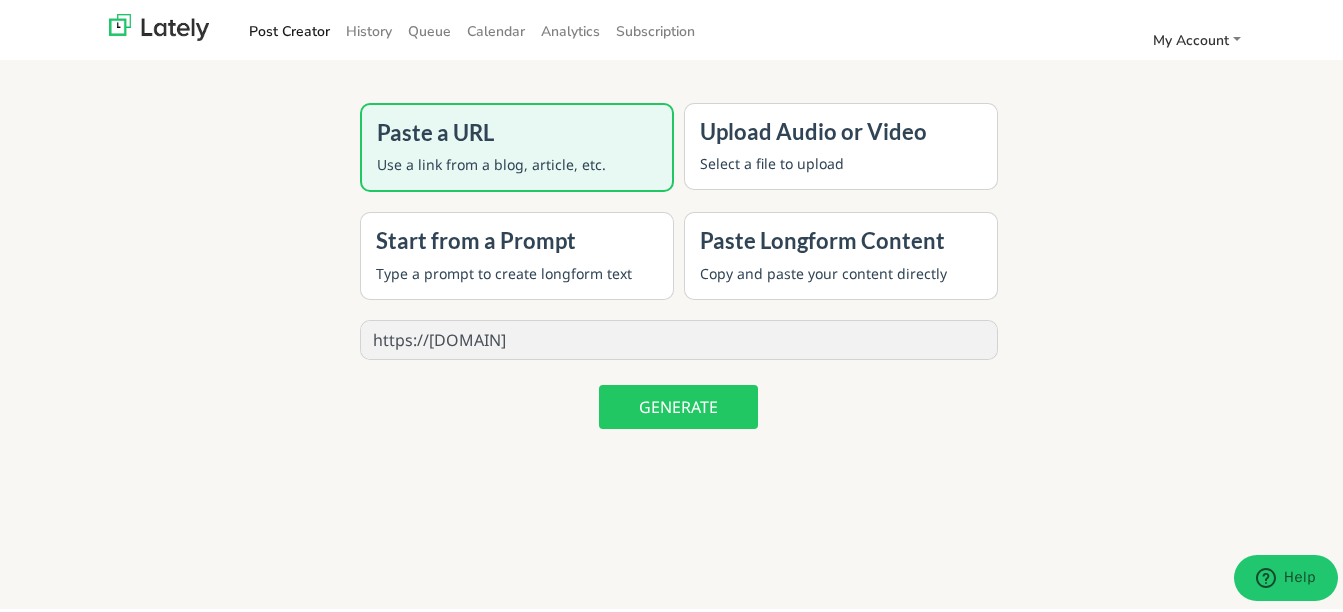 type on "https://[DOMAIN]" 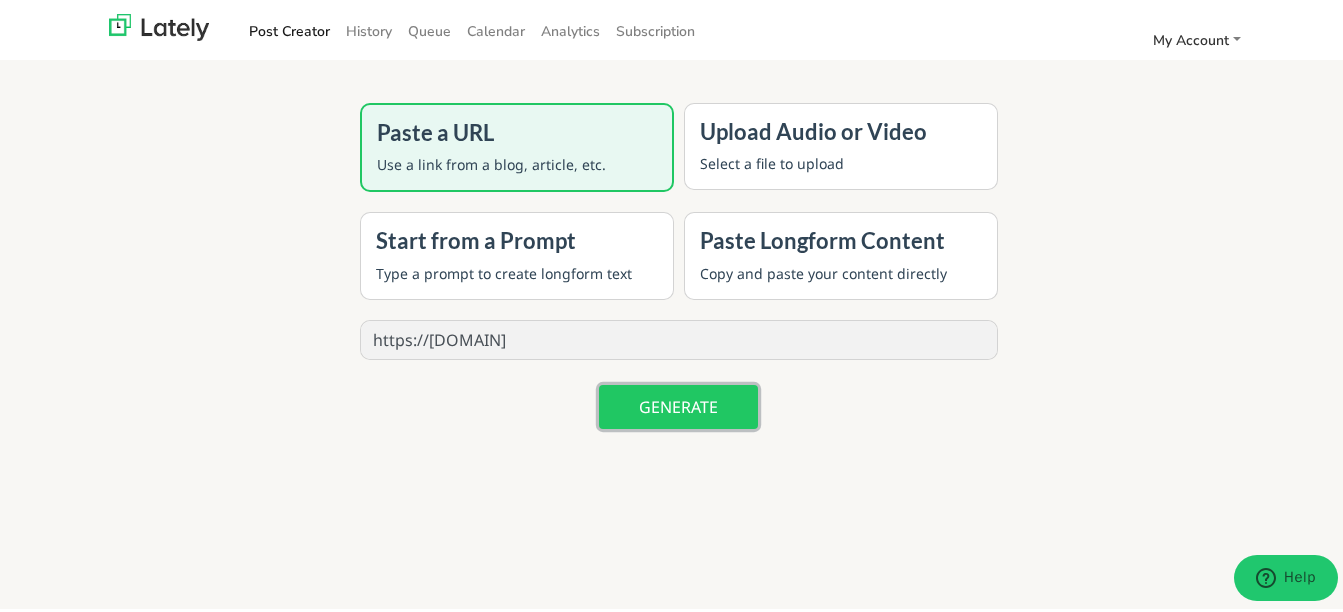 click on "GENERATE" at bounding box center [678, 404] 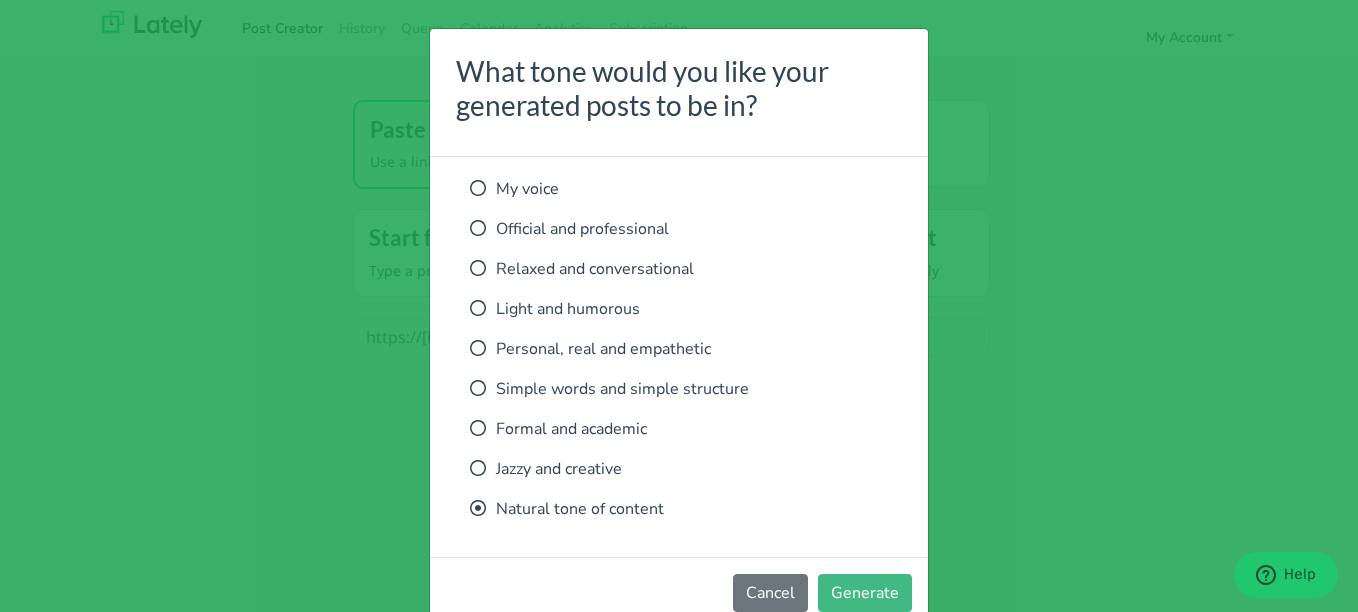 scroll, scrollTop: 0, scrollLeft: 0, axis: both 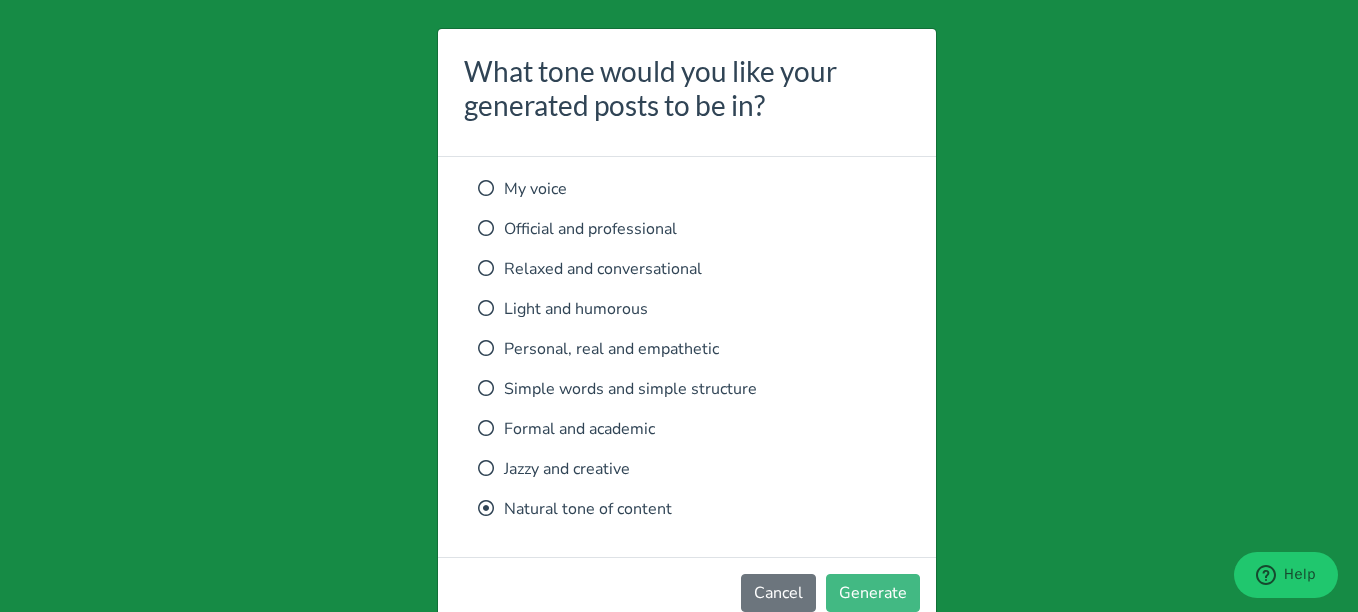 click at bounding box center (486, 188) 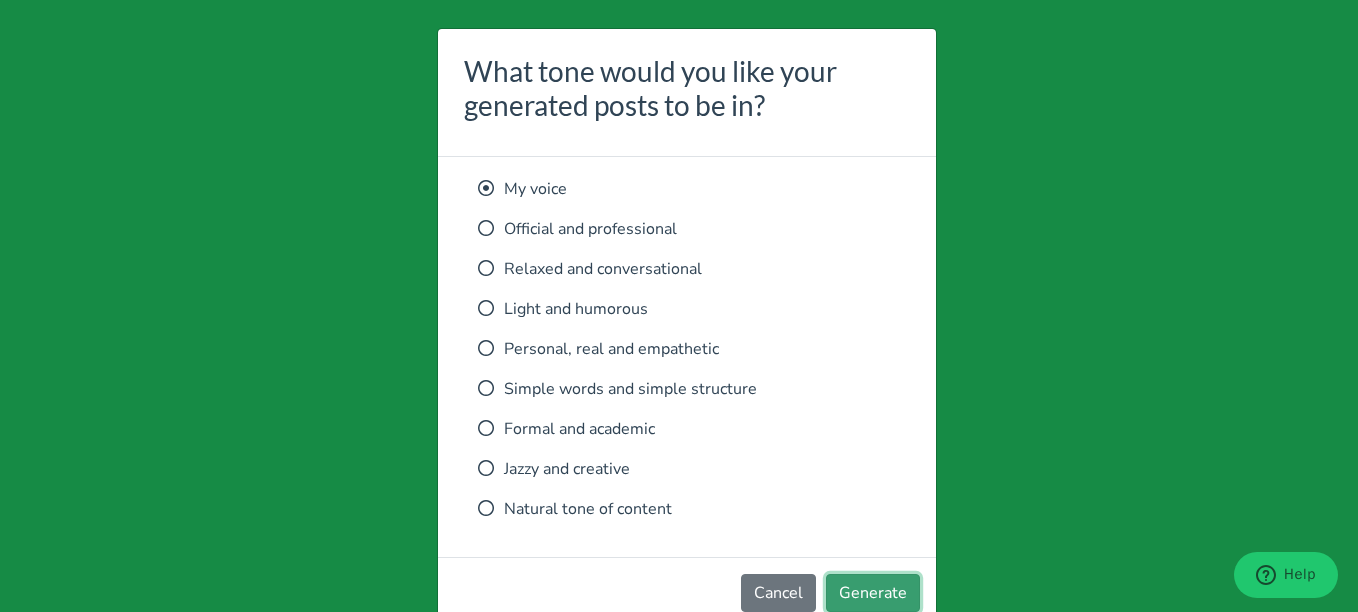 click on "Generate" at bounding box center [873, 593] 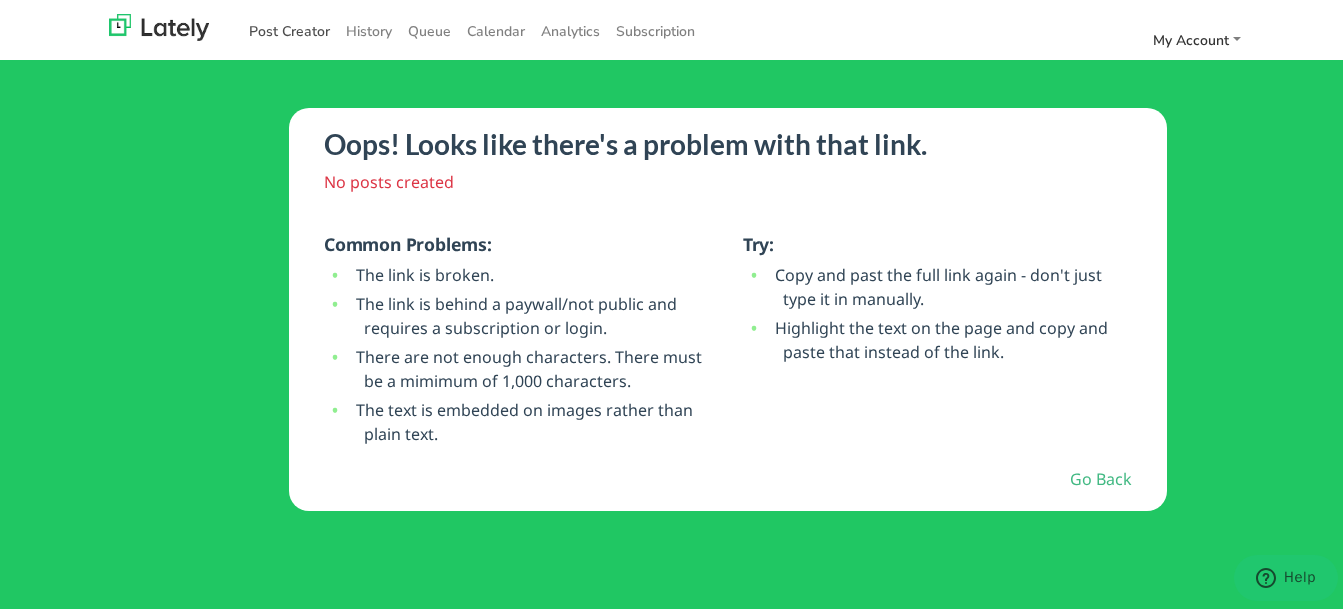 click on "Post Creator" at bounding box center [289, 28] 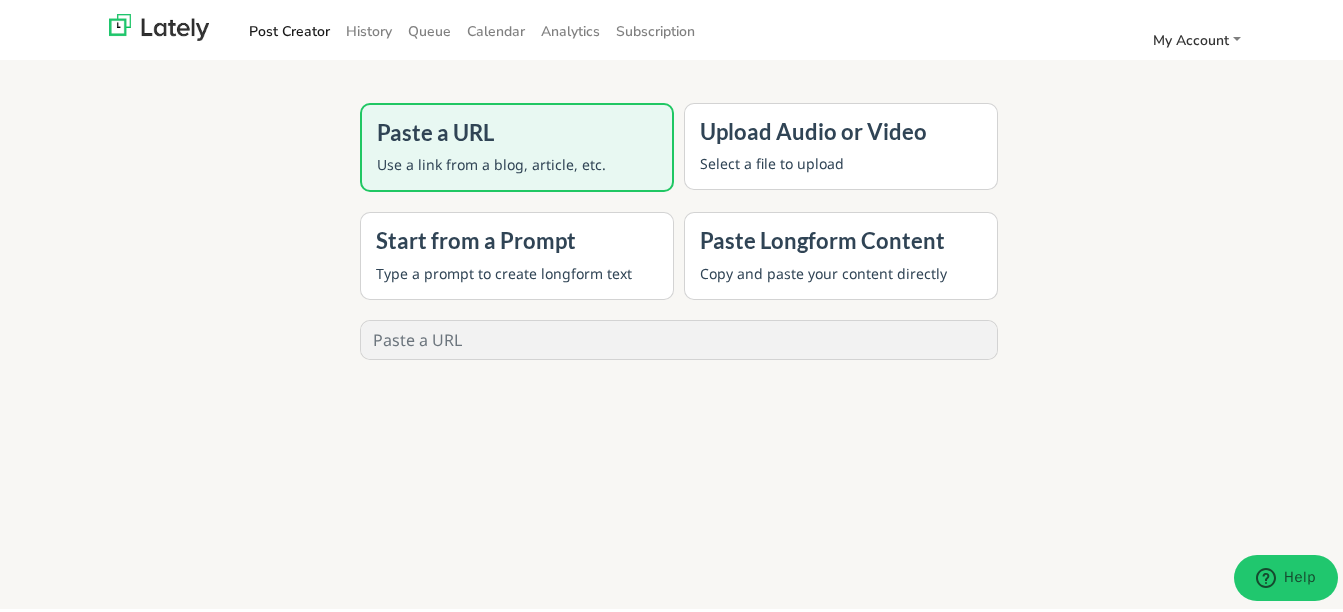 click at bounding box center [679, 337] 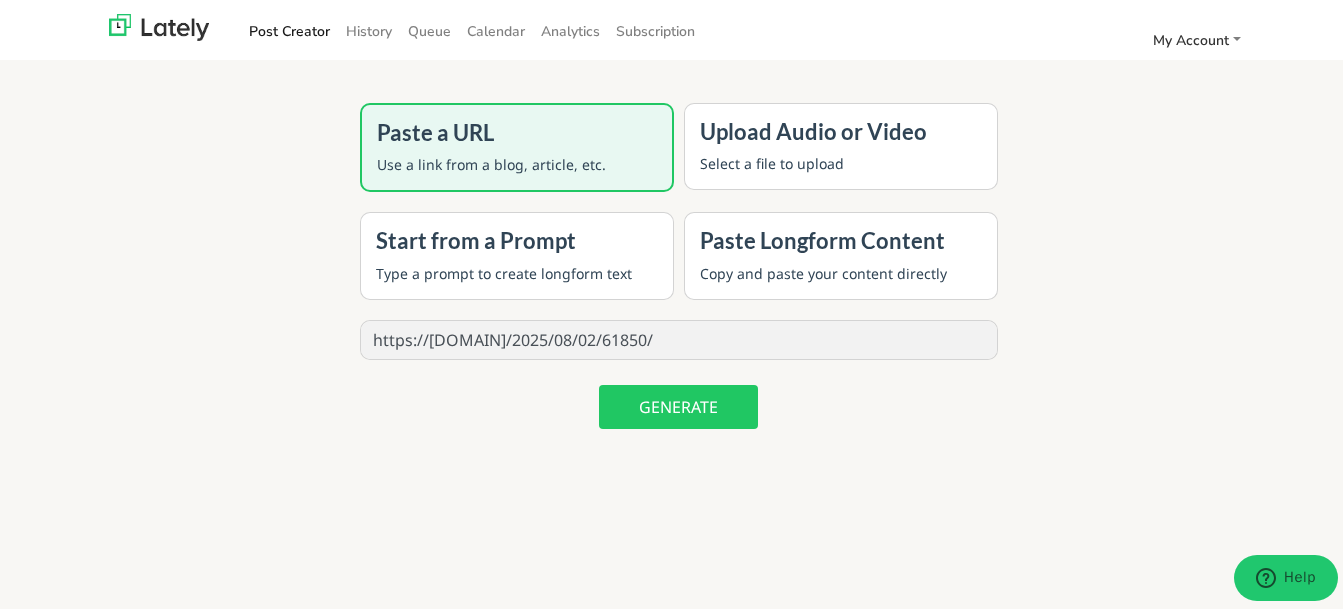 type on "https://[DOMAIN]/2025/08/02/61850/" 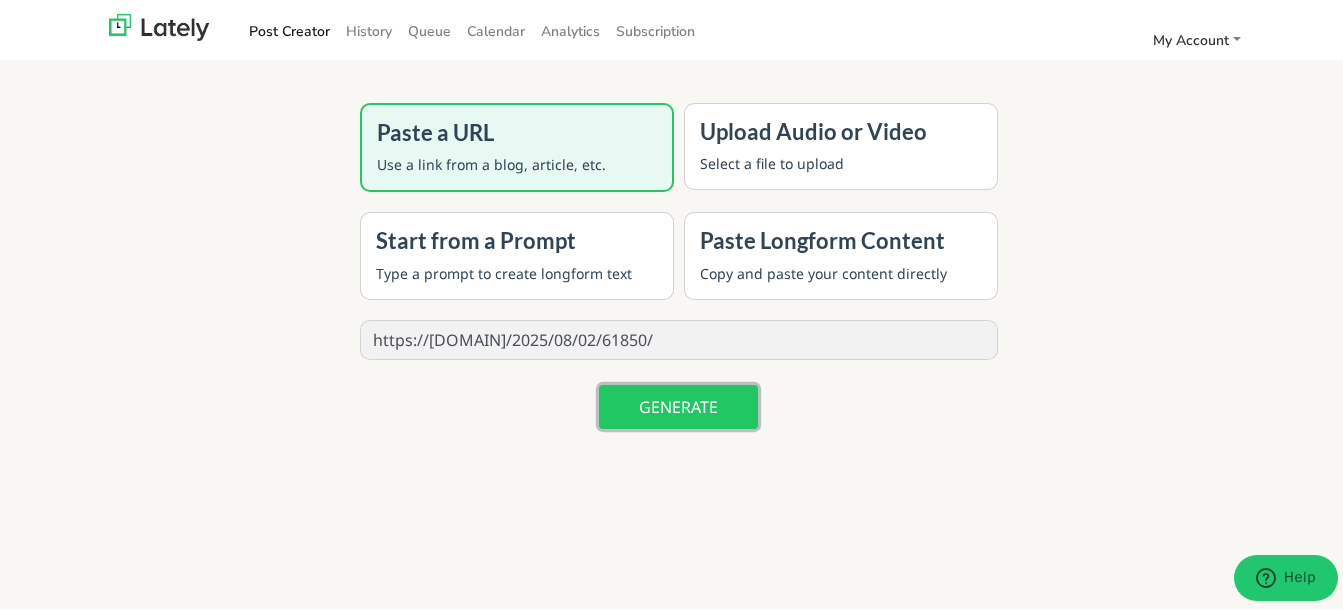 click on "GENERATE" at bounding box center [678, 404] 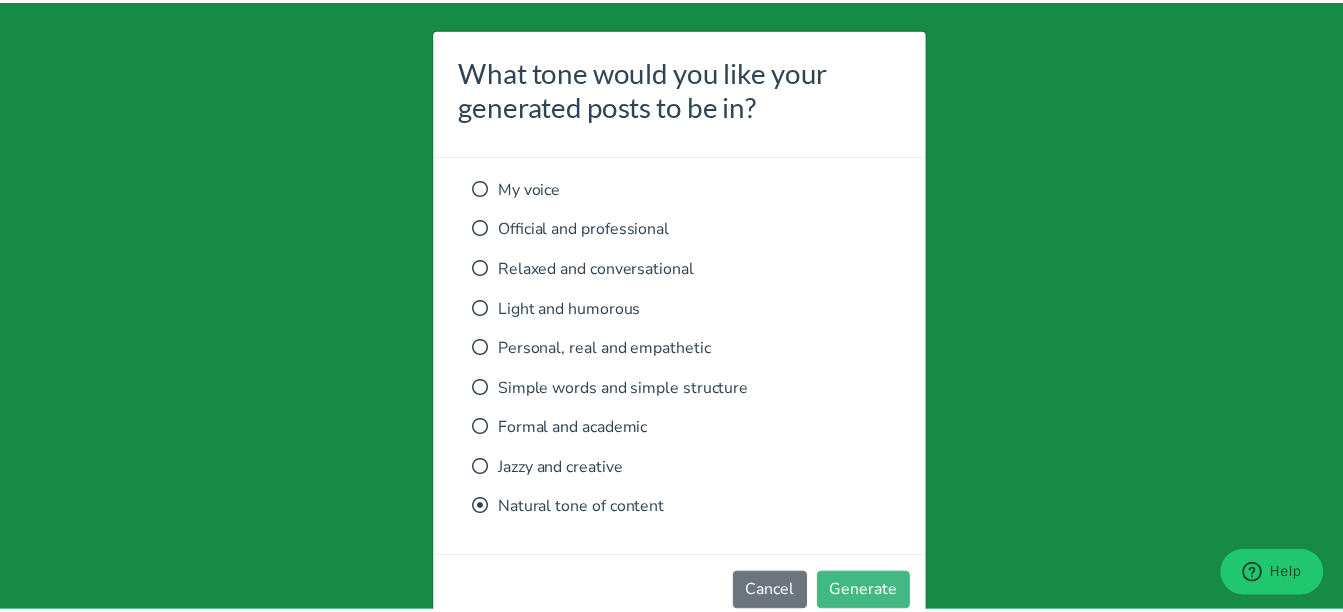 scroll, scrollTop: 0, scrollLeft: 0, axis: both 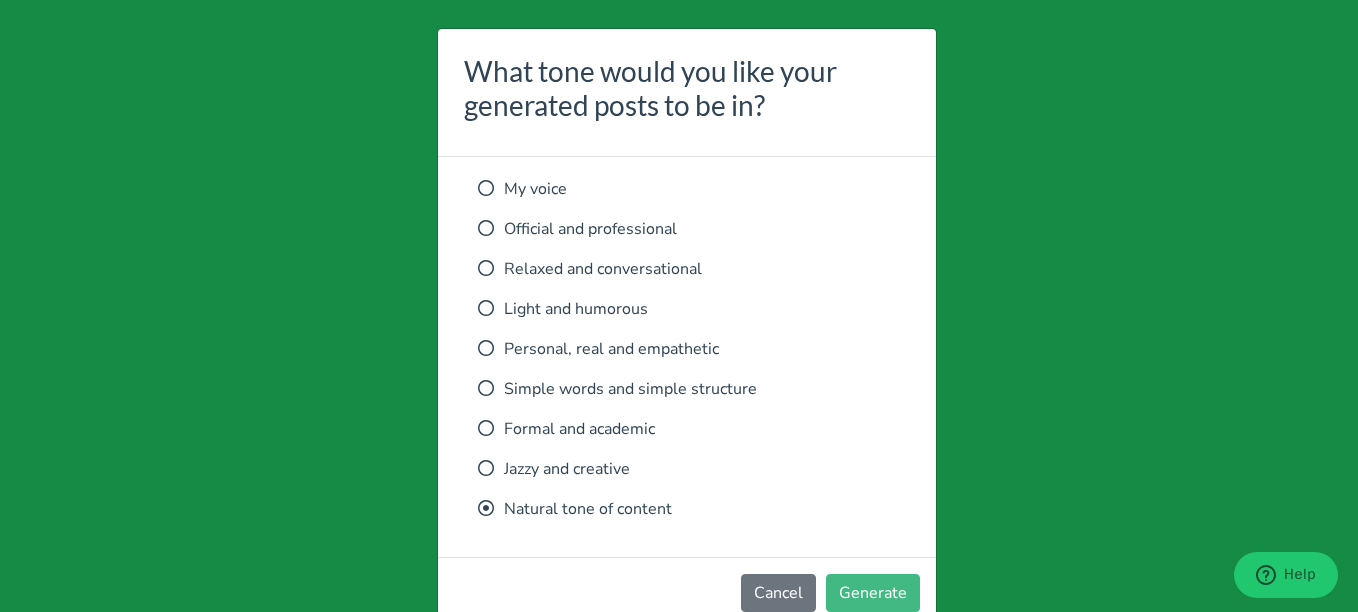 click at bounding box center [486, 188] 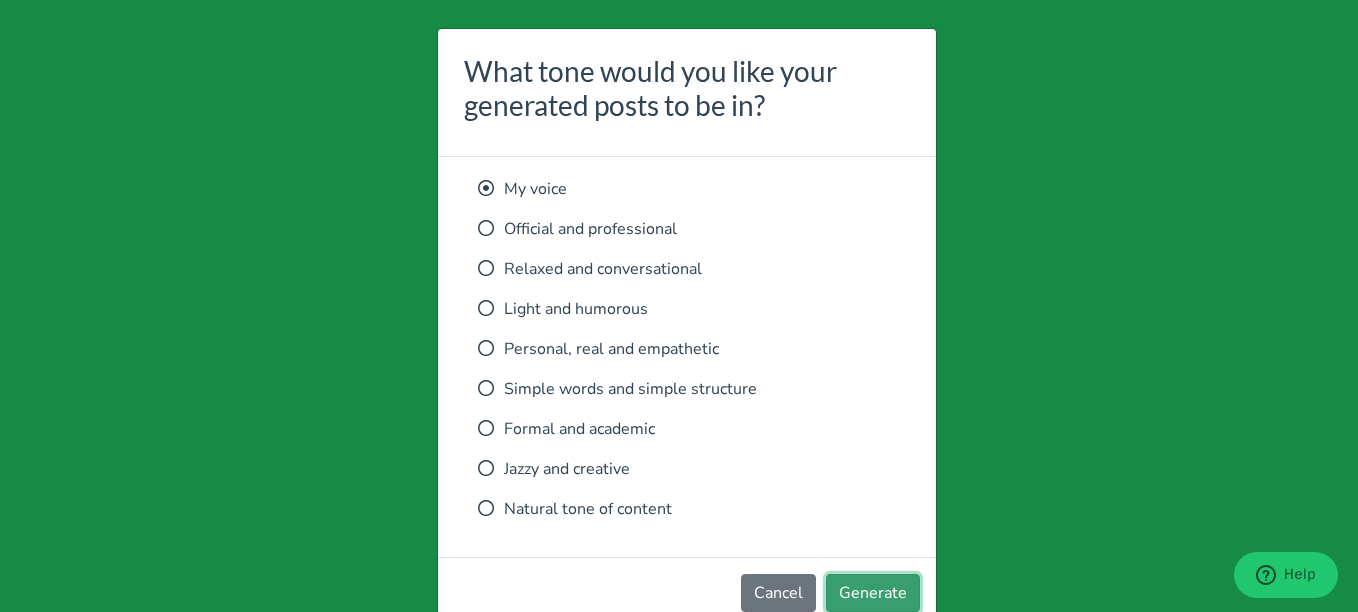 click on "Generate" at bounding box center (873, 593) 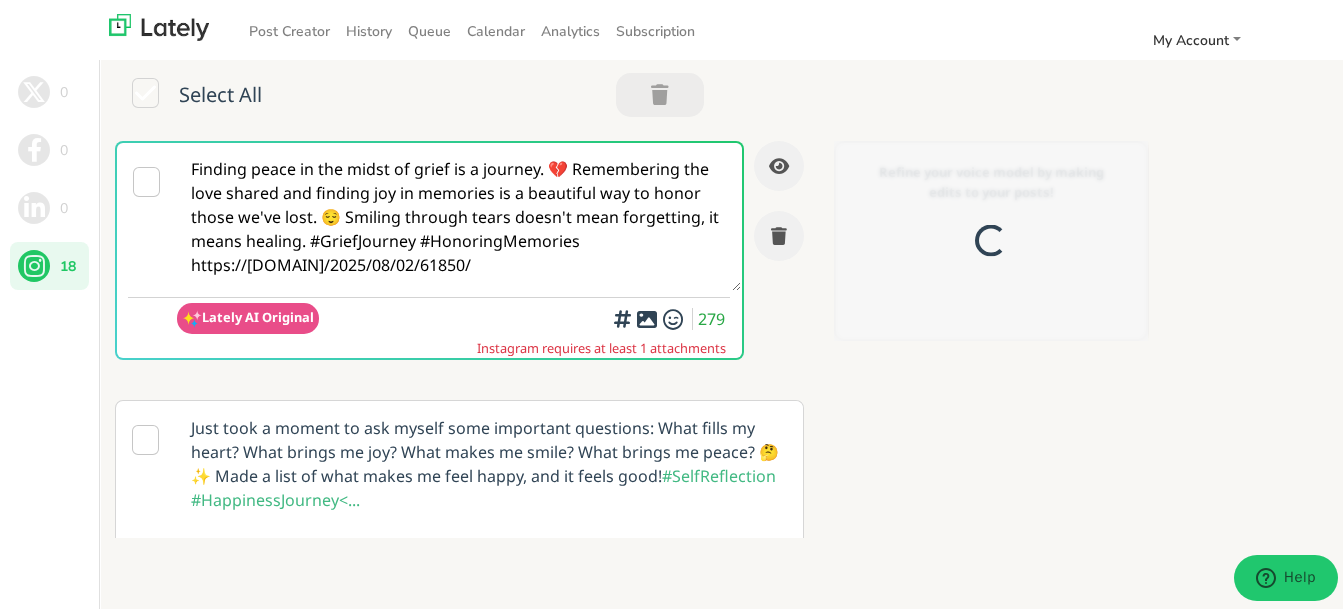 scroll, scrollTop: 0, scrollLeft: 0, axis: both 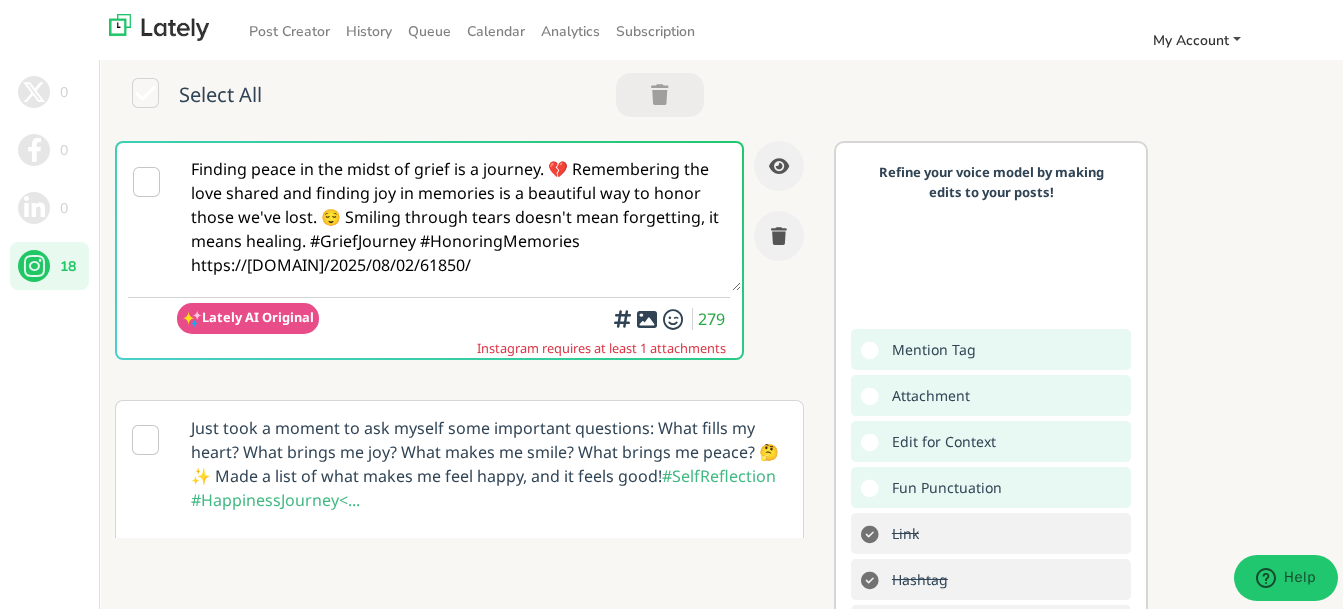 click on "My Account" at bounding box center [1191, 37] 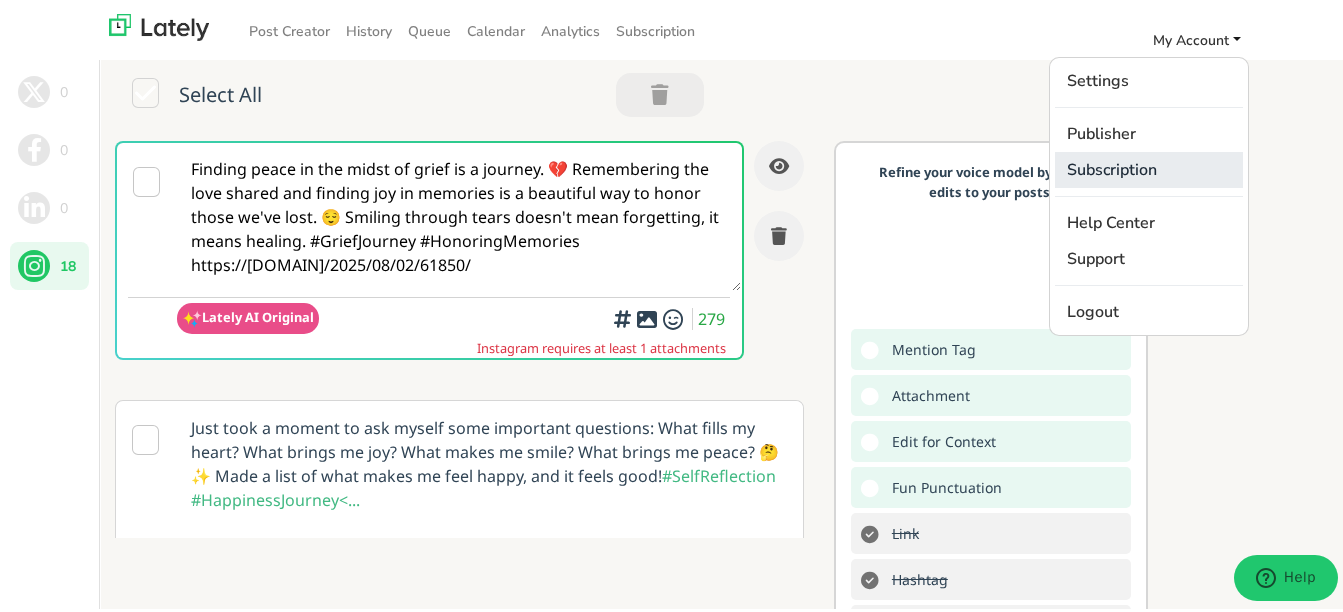 click on "Subscription" at bounding box center (1149, 167) 